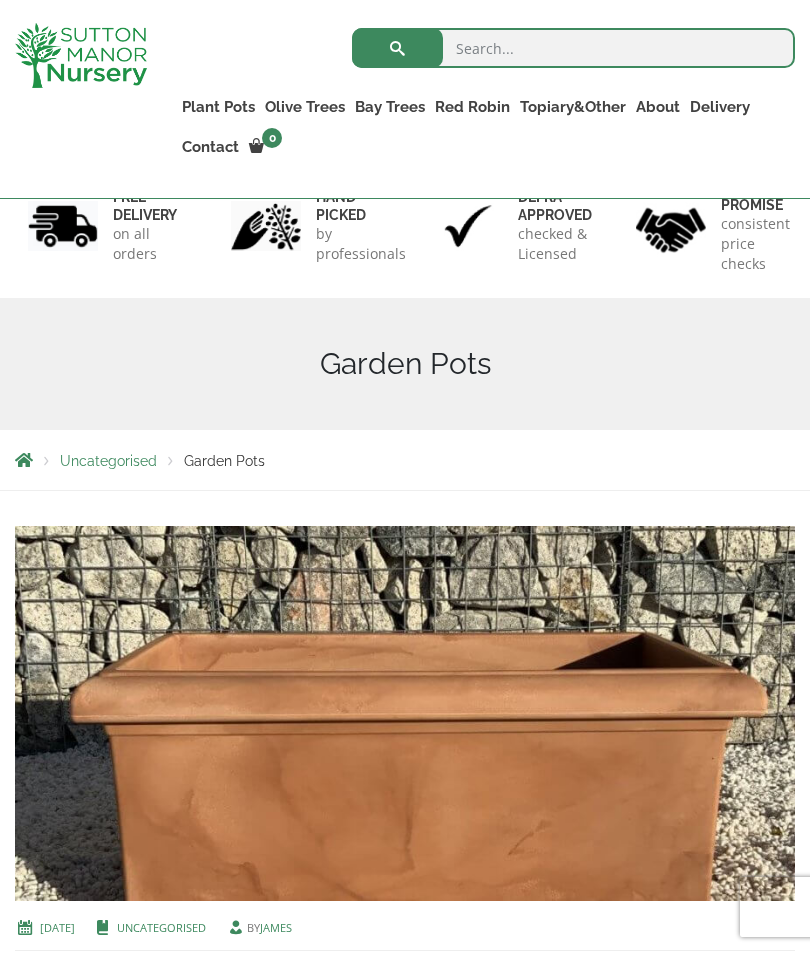 scroll, scrollTop: 142, scrollLeft: 0, axis: vertical 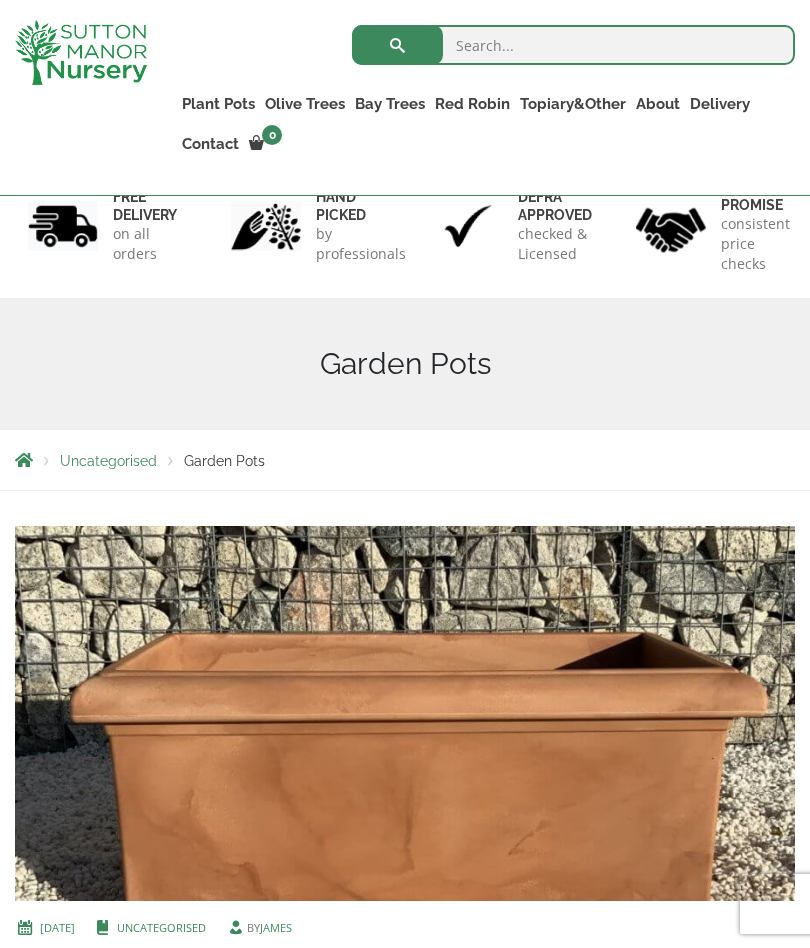 click on "Garden Pots" at bounding box center (224, 461) 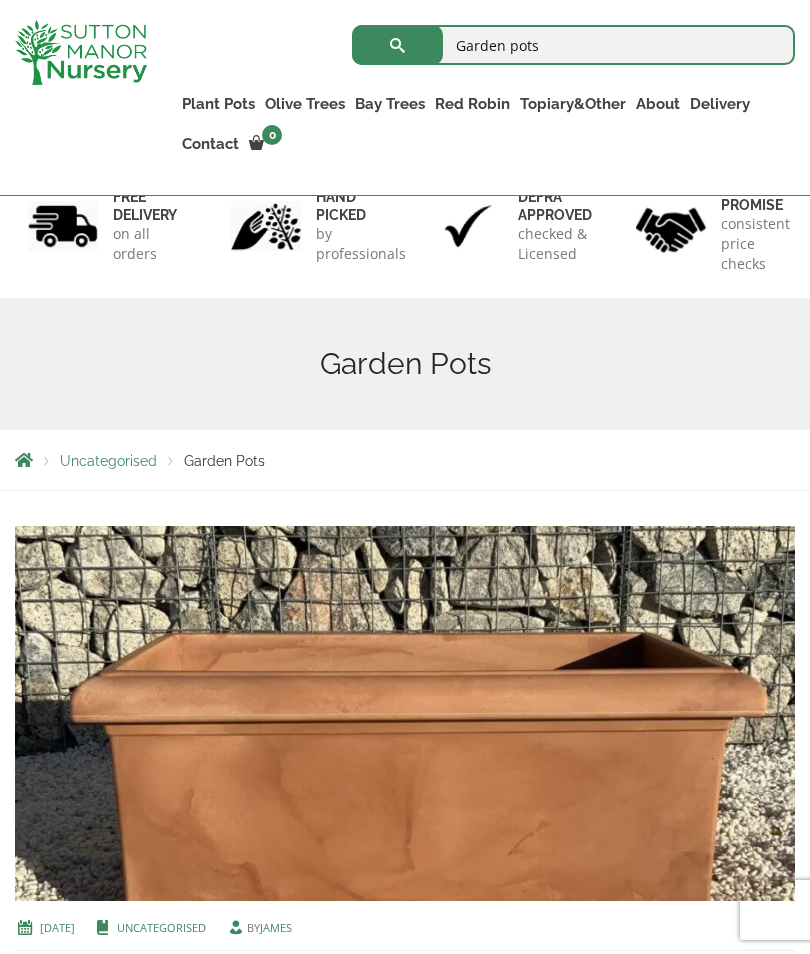 type on "Garden pots" 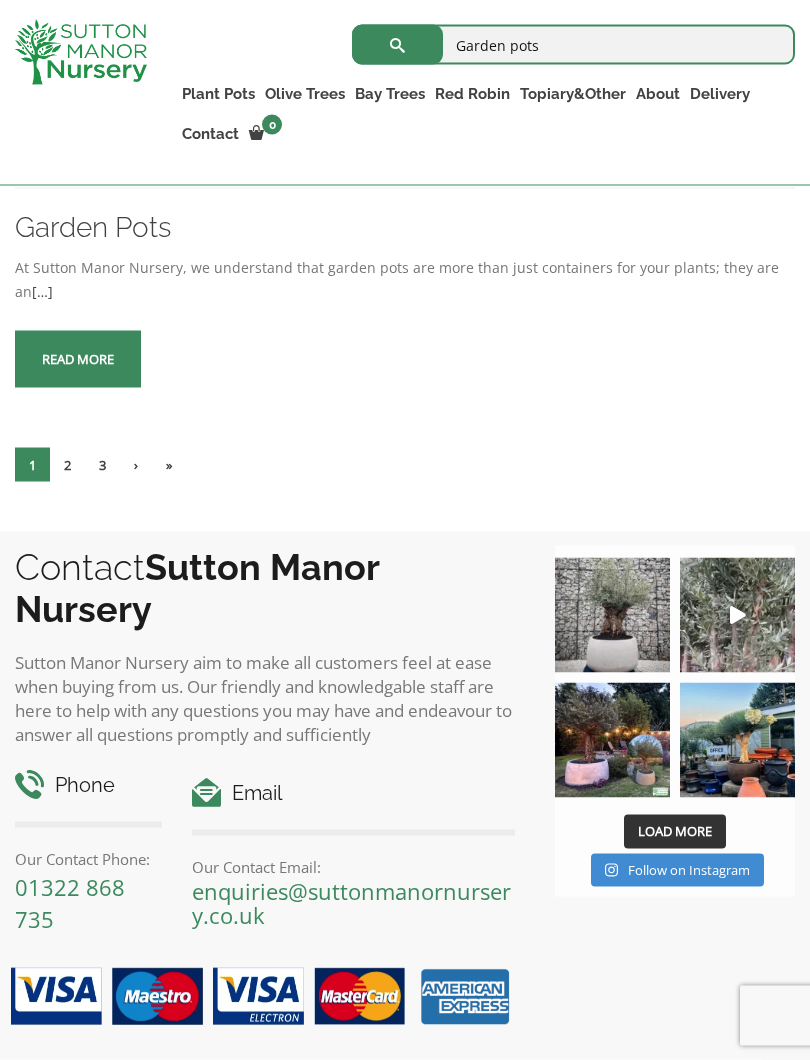 scroll, scrollTop: 3890, scrollLeft: 0, axis: vertical 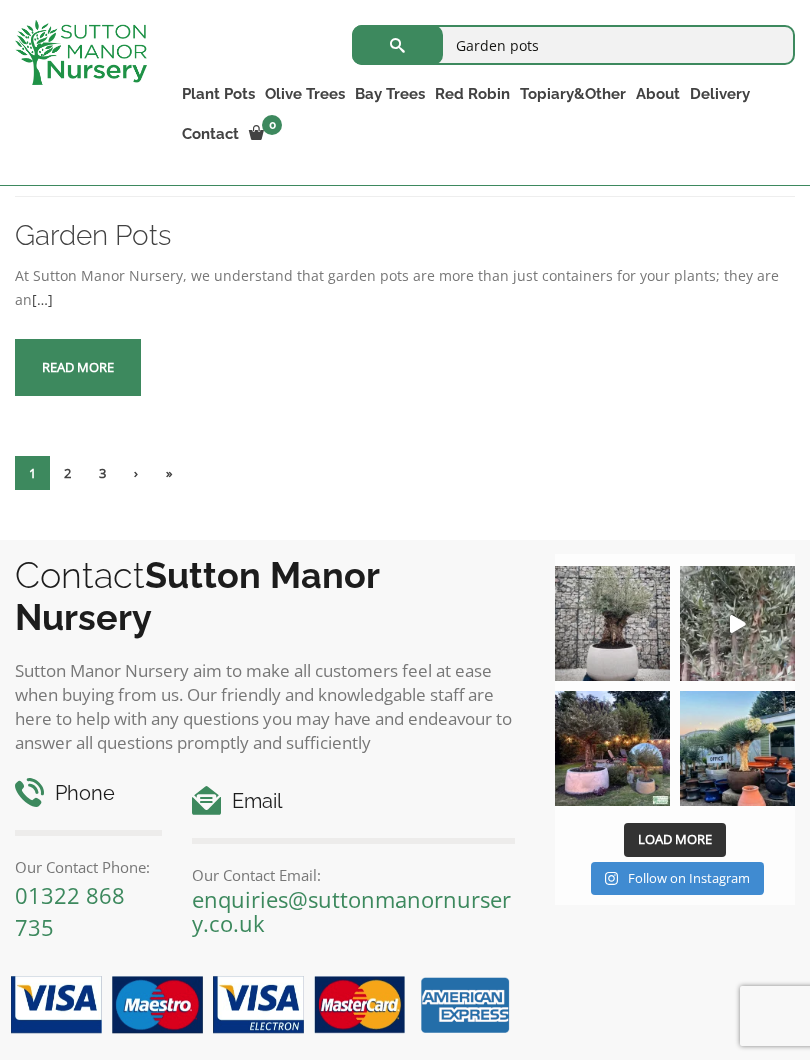 click on "2" at bounding box center (67, 473) 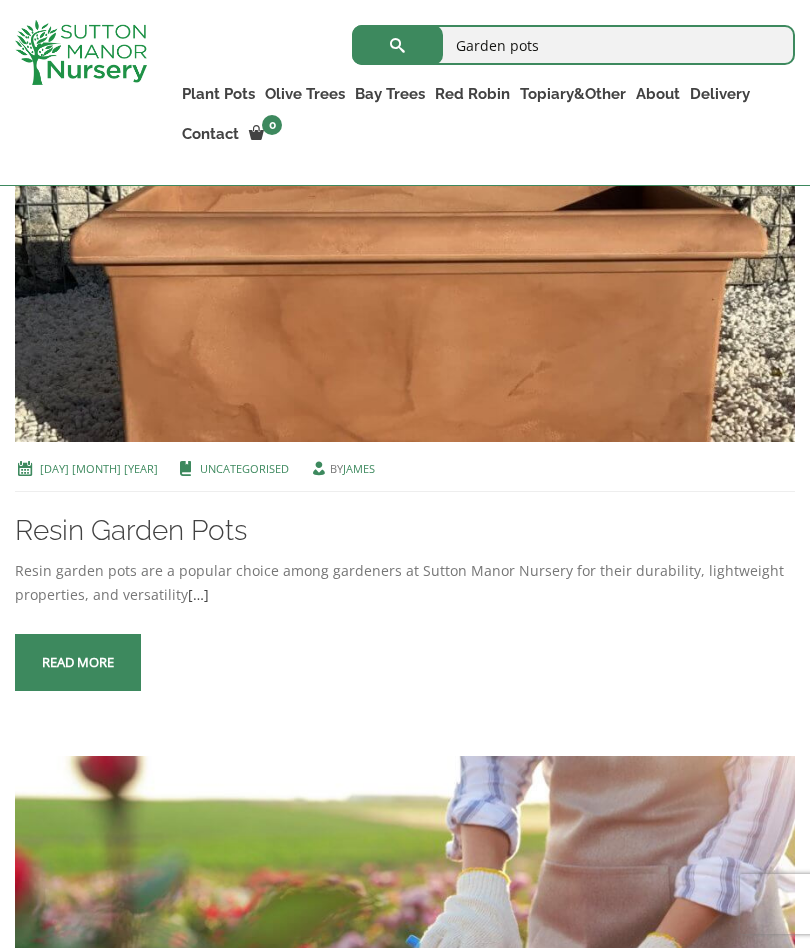 scroll, scrollTop: 588, scrollLeft: 0, axis: vertical 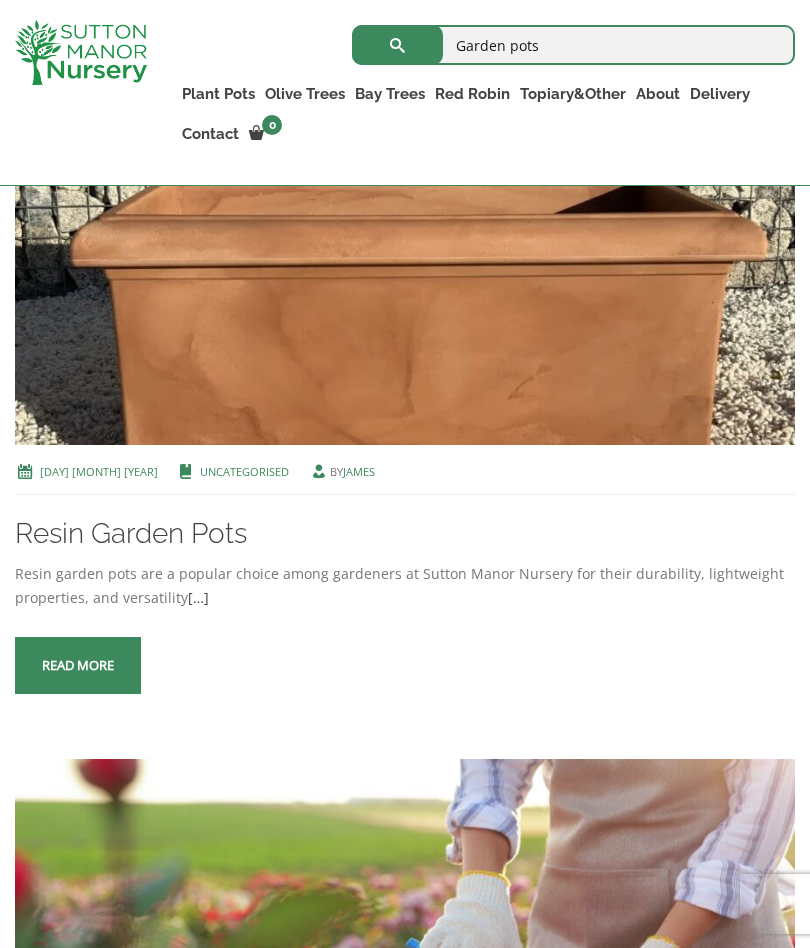 click at bounding box center [78, 665] 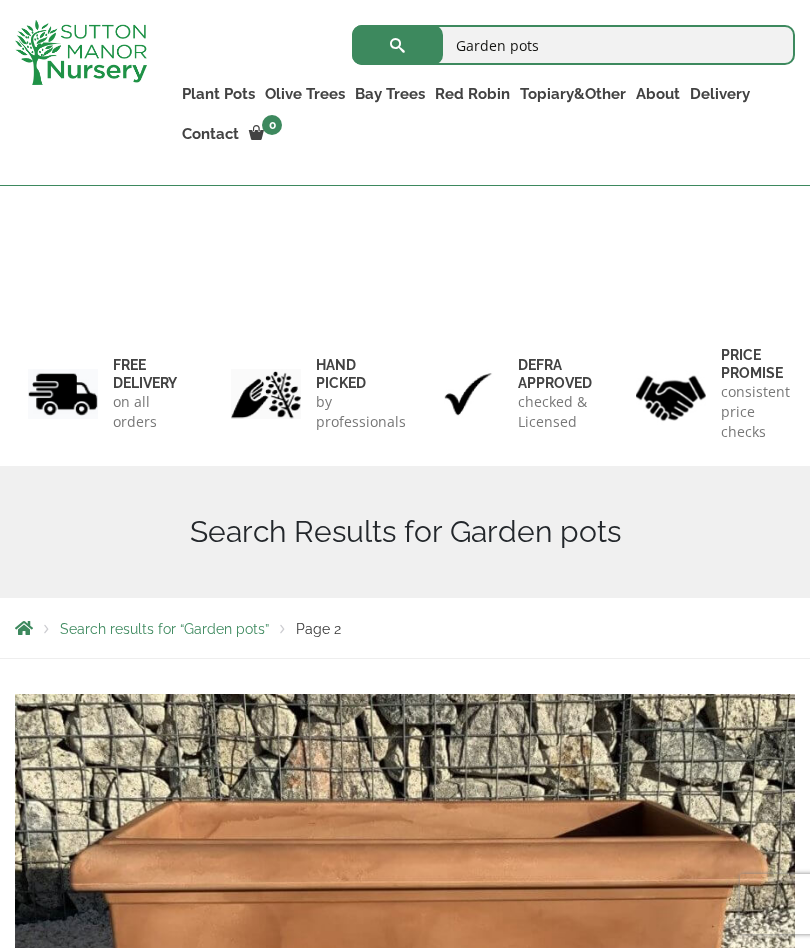 scroll, scrollTop: 588, scrollLeft: 0, axis: vertical 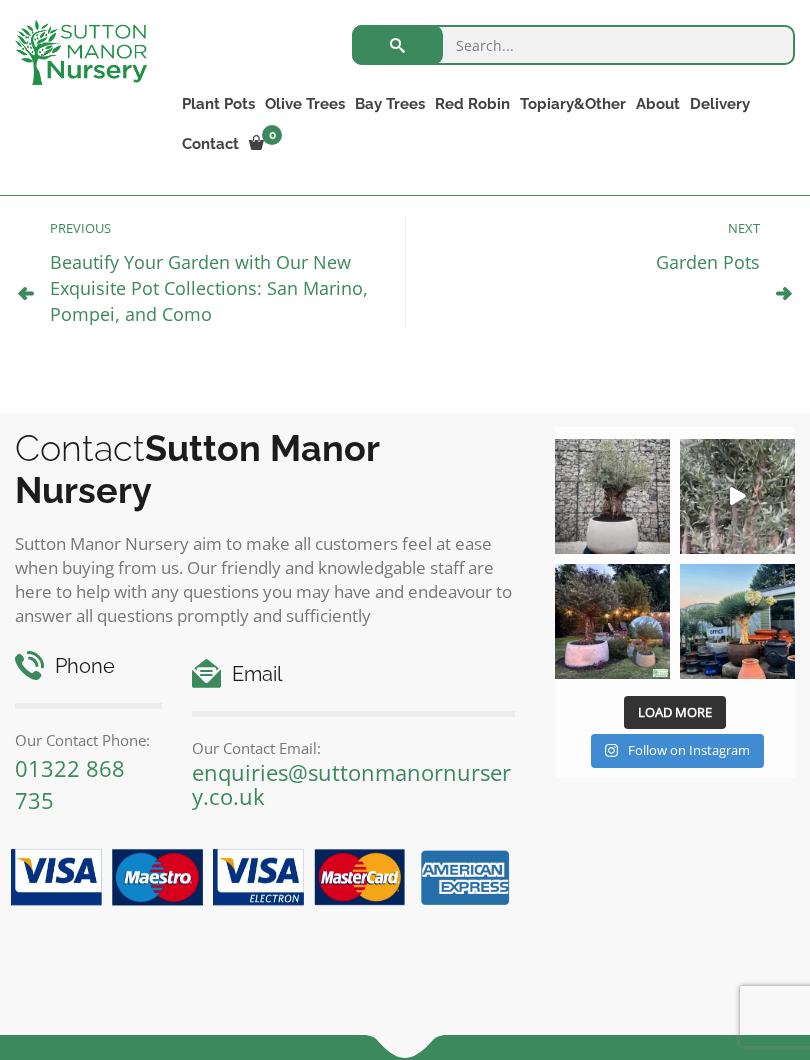 click on "Load More" at bounding box center [675, 712] 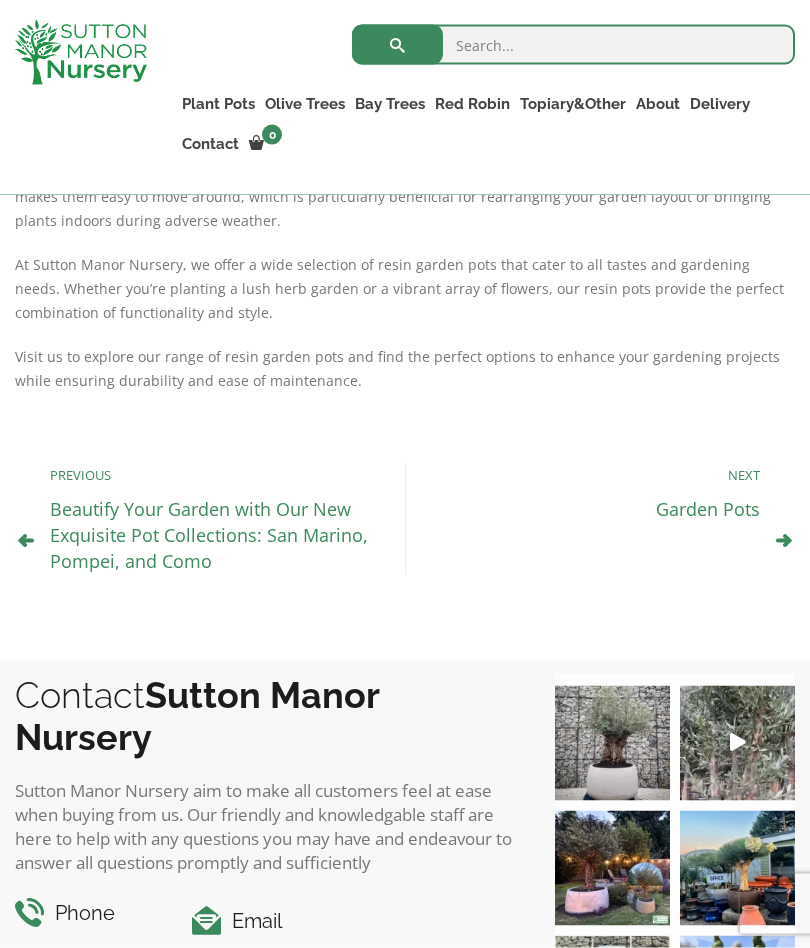 scroll, scrollTop: 1185, scrollLeft: 0, axis: vertical 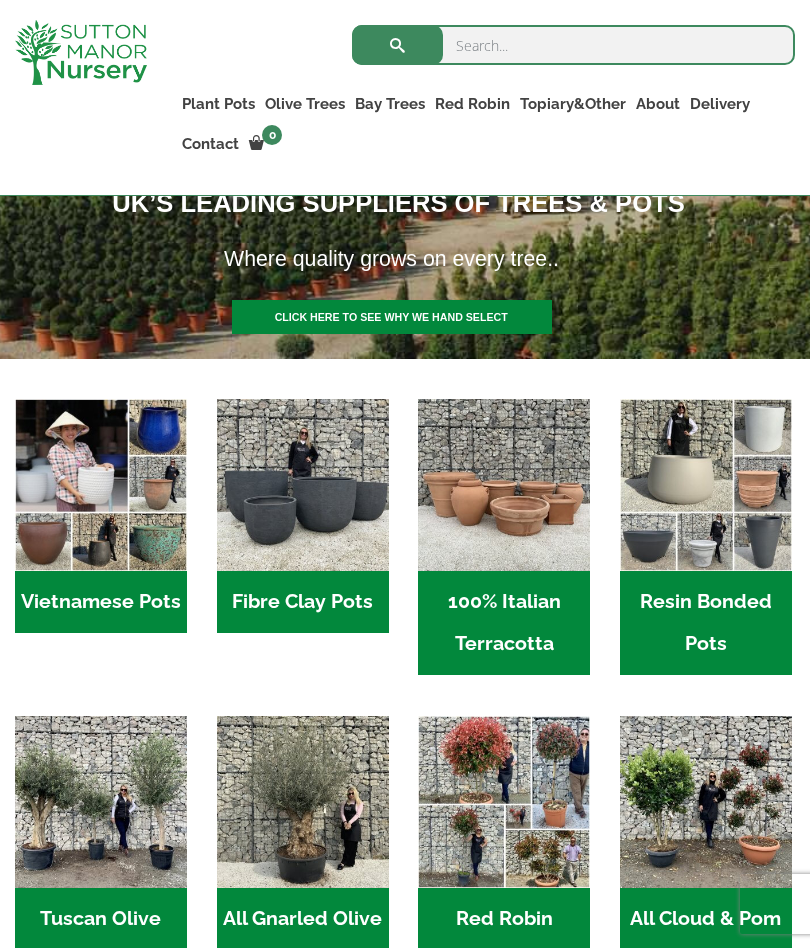 click at bounding box center [504, 485] 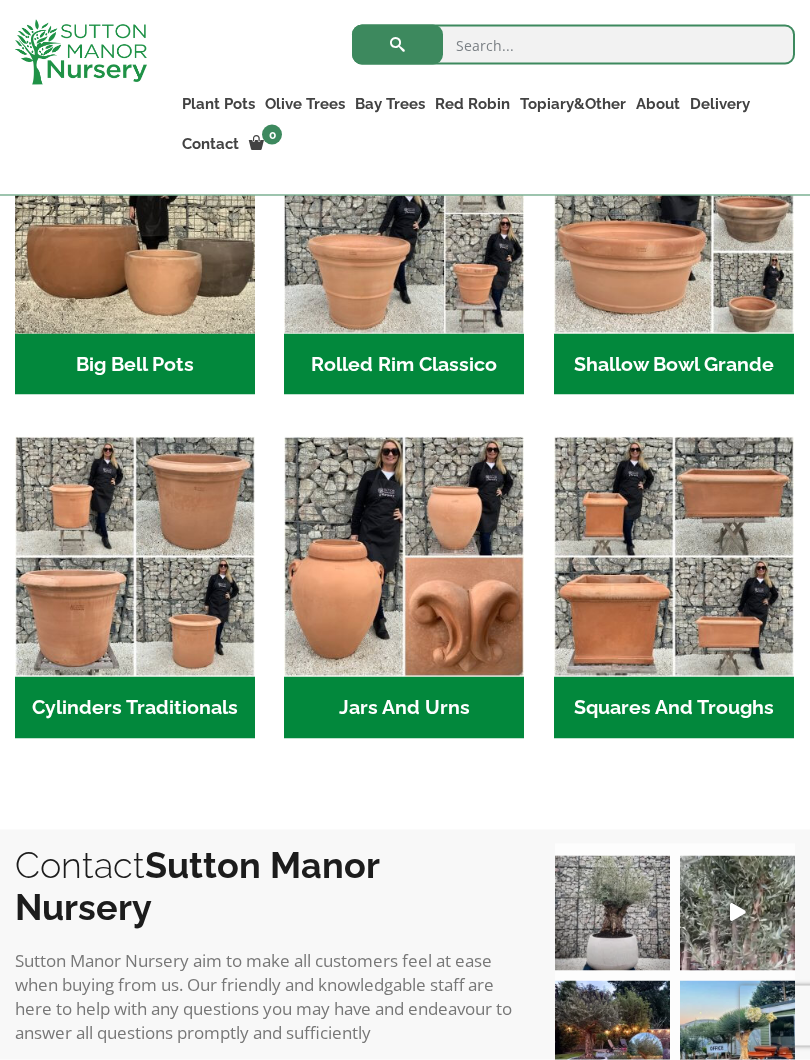 scroll, scrollTop: 777, scrollLeft: 0, axis: vertical 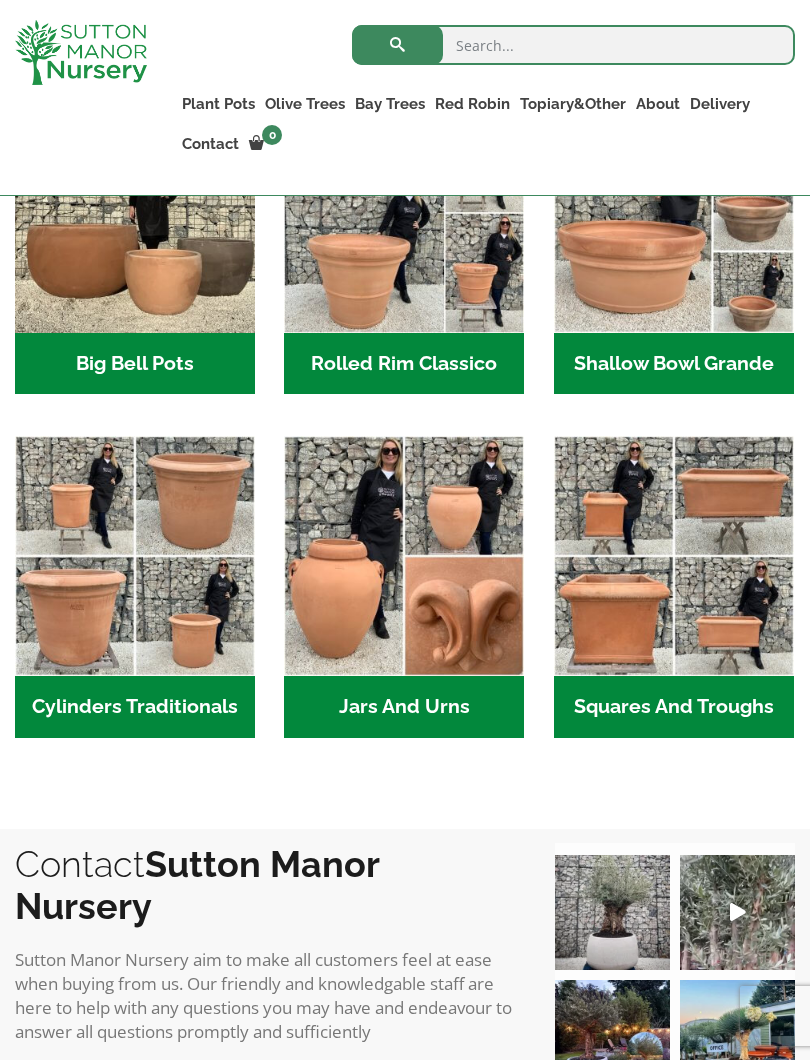 click at bounding box center (674, 556) 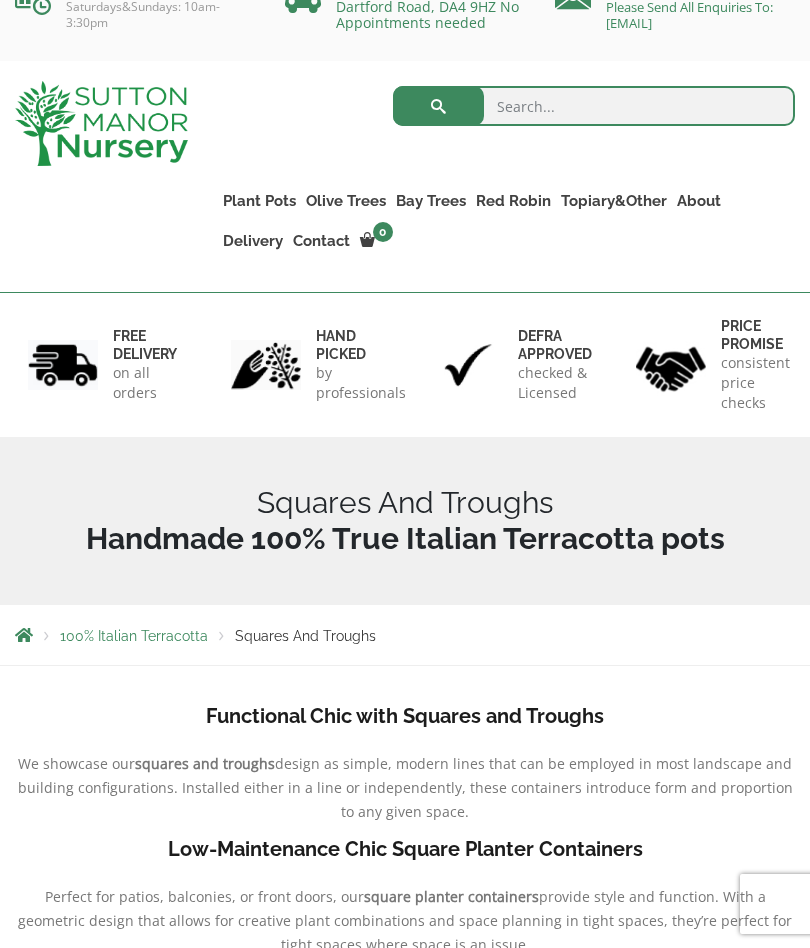 scroll, scrollTop: 38, scrollLeft: 0, axis: vertical 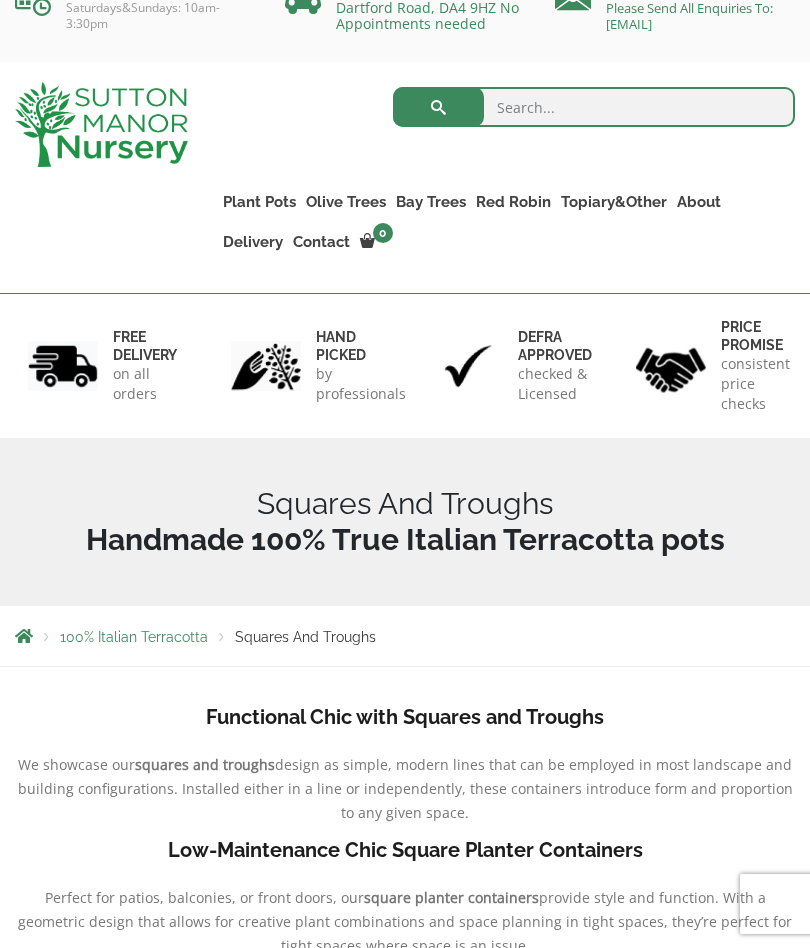 click on "The Old Stone Pots" at bounding box center [0, 0] 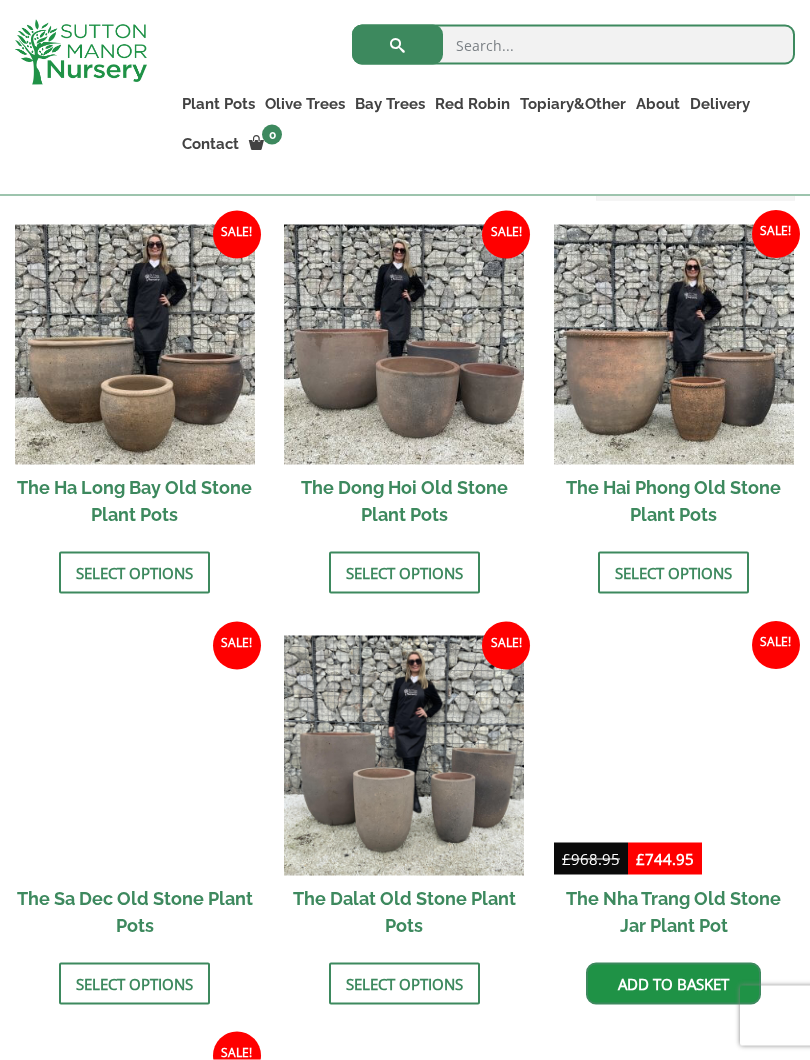 scroll, scrollTop: 736, scrollLeft: 0, axis: vertical 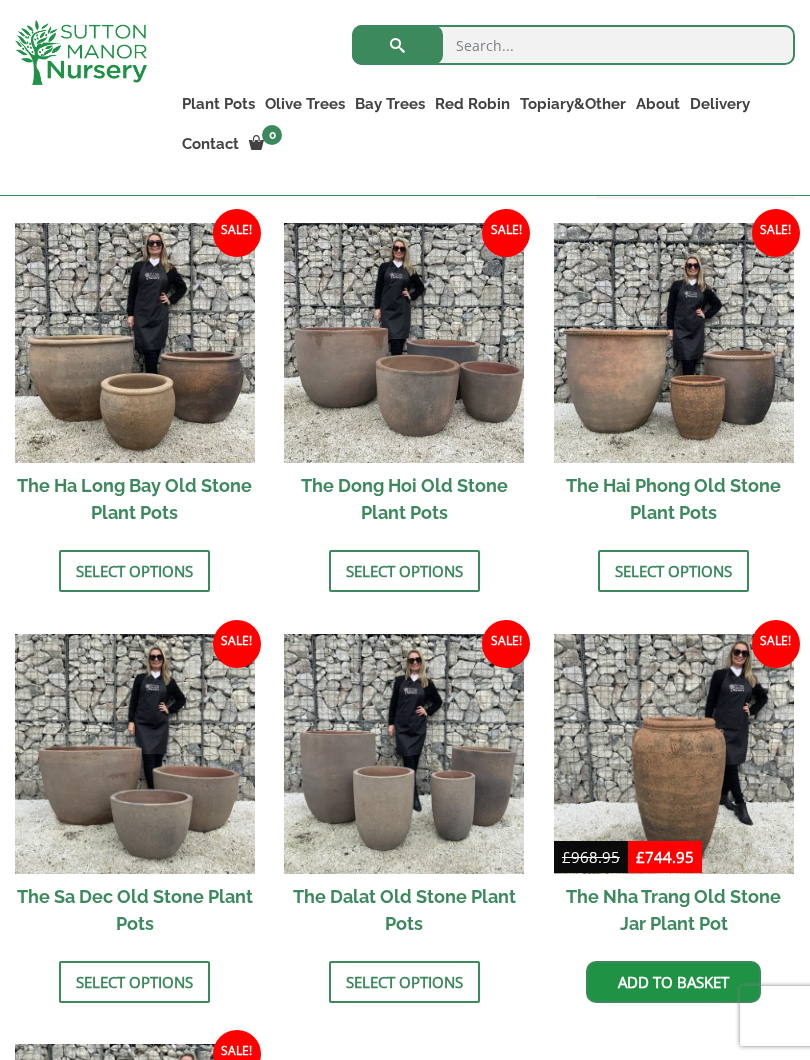 click on "Select options" at bounding box center [673, 571] 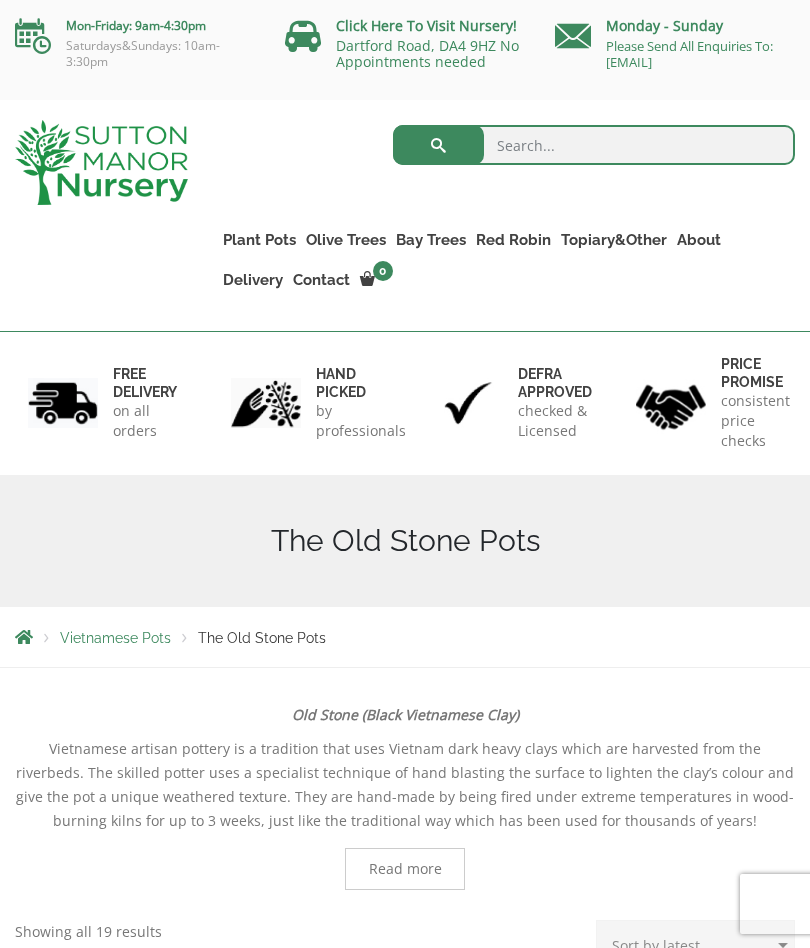 scroll, scrollTop: 792, scrollLeft: 0, axis: vertical 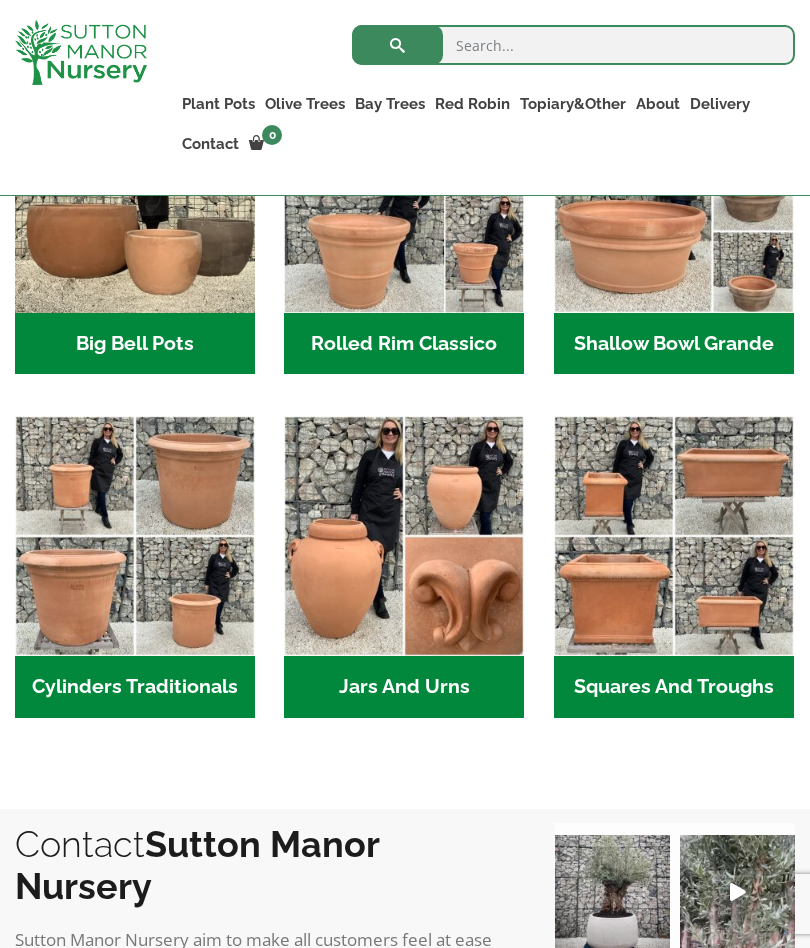click at bounding box center [674, 536] 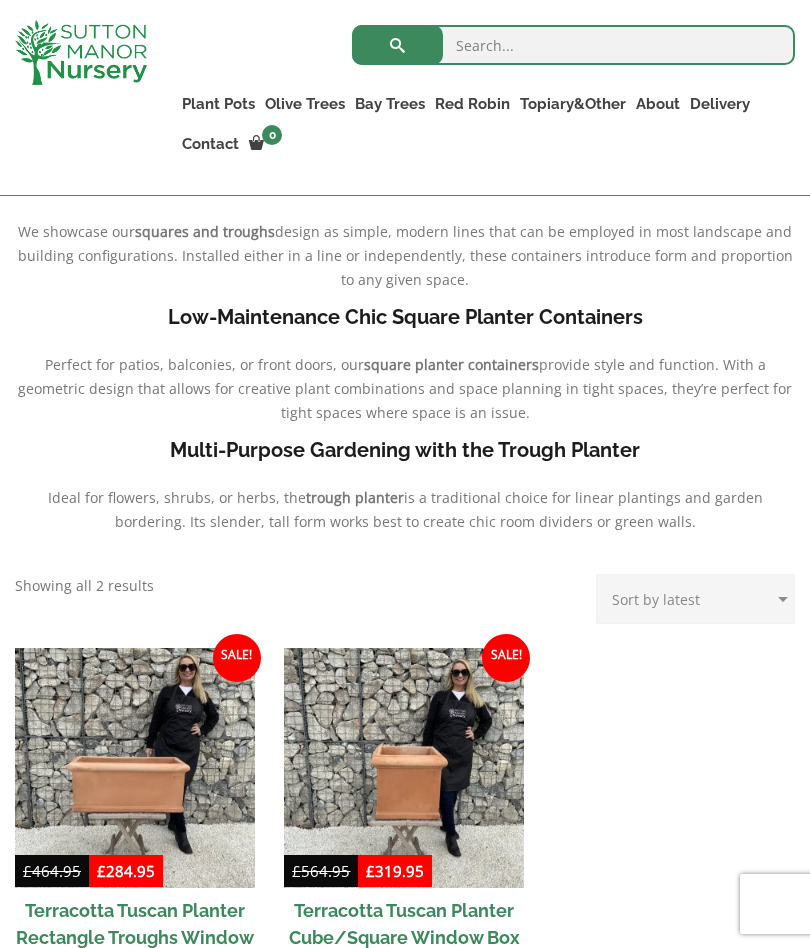 scroll, scrollTop: 501, scrollLeft: 0, axis: vertical 